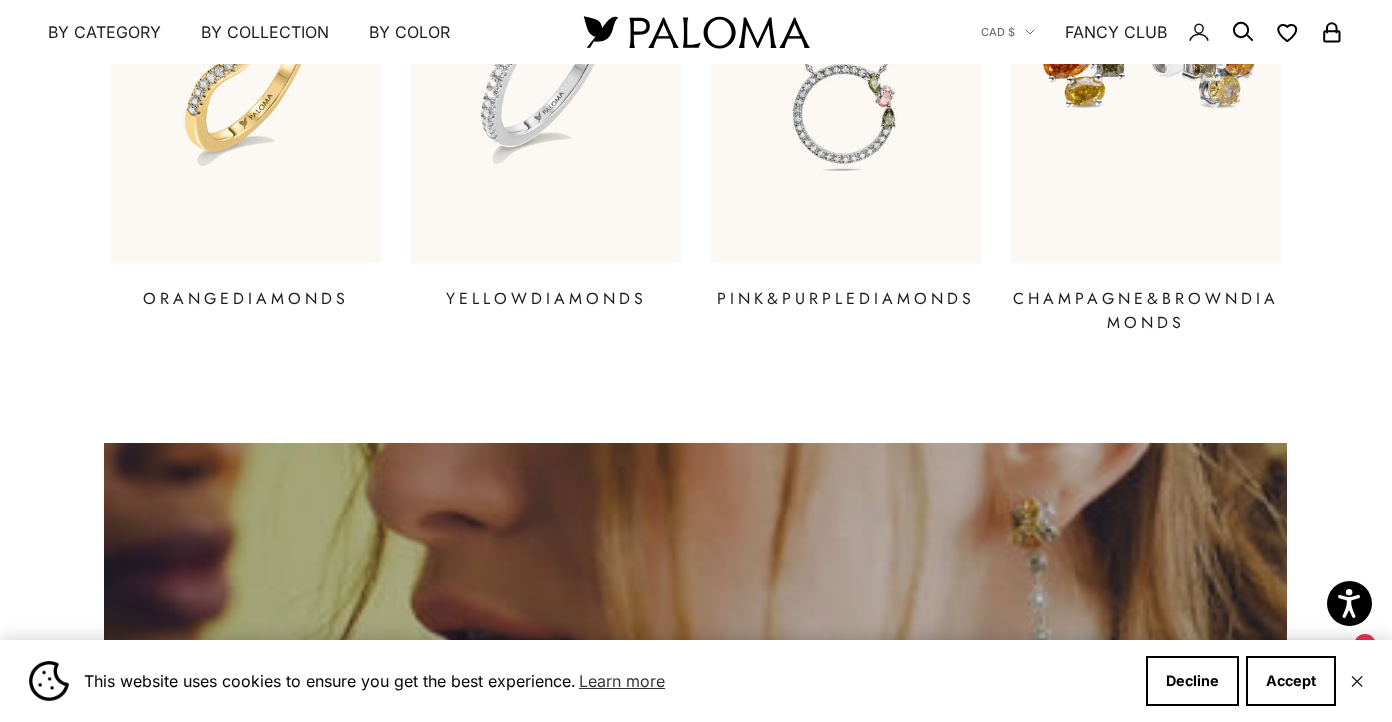 scroll, scrollTop: 3085, scrollLeft: 0, axis: vertical 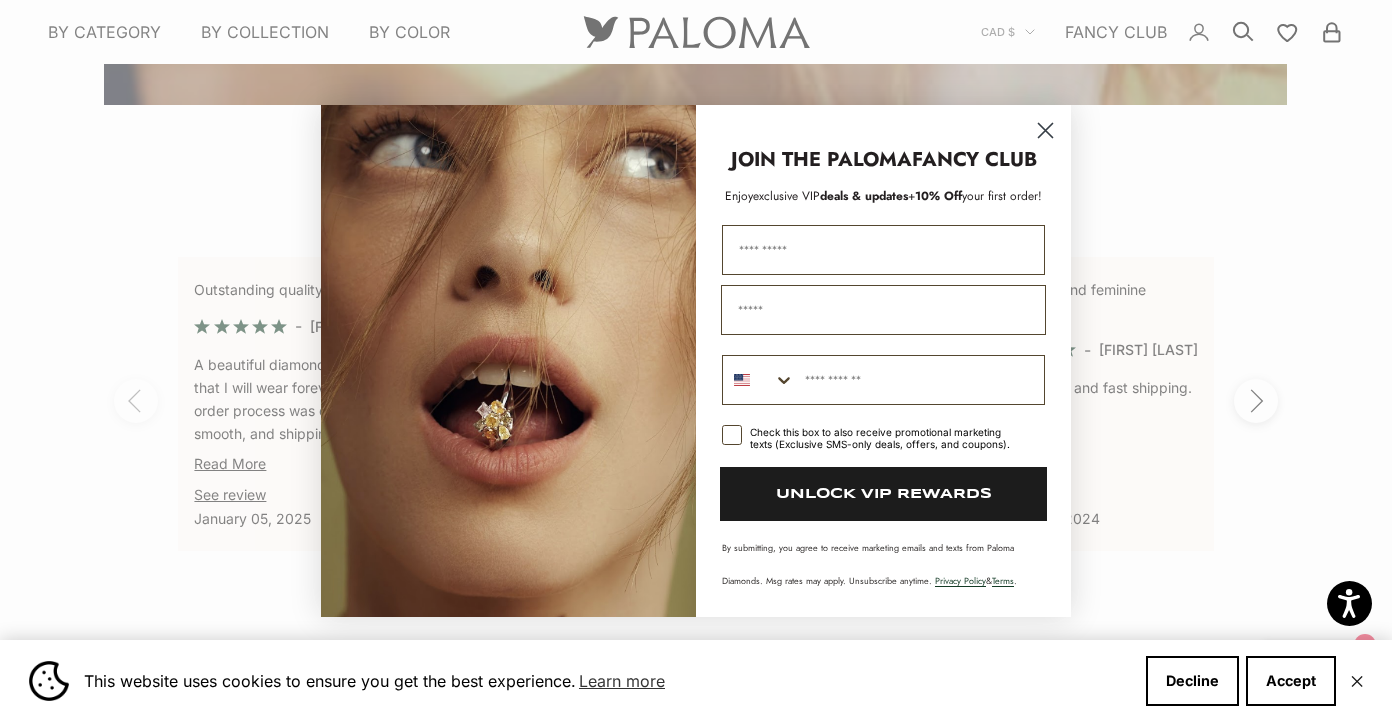click 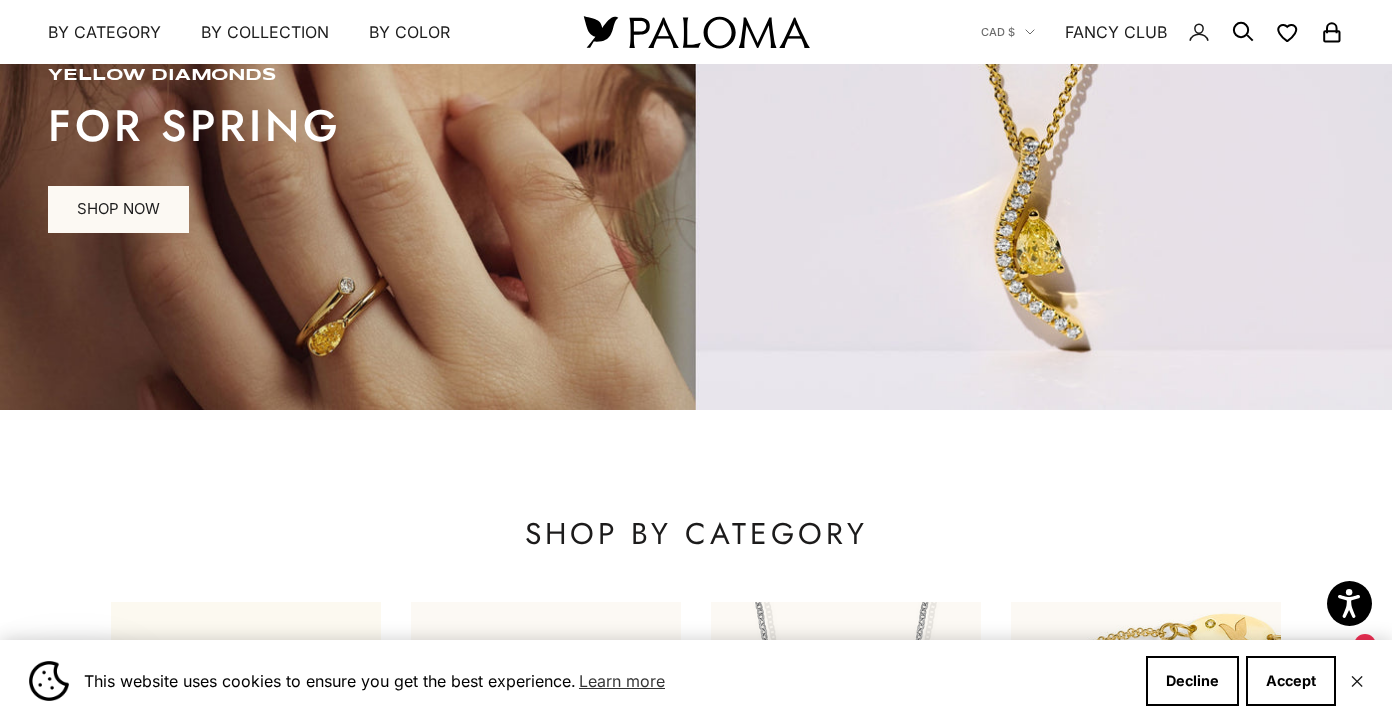 scroll, scrollTop: 0, scrollLeft: 0, axis: both 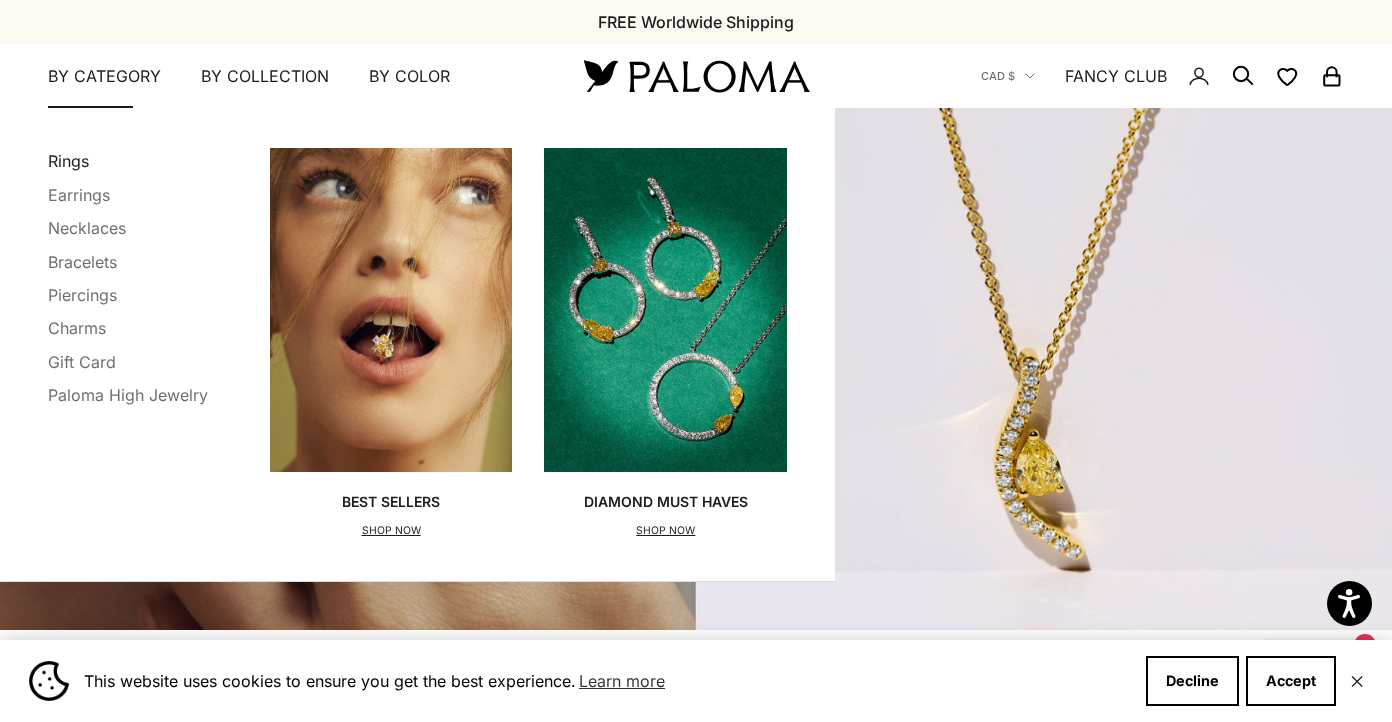 click on "Rings" at bounding box center (68, 161) 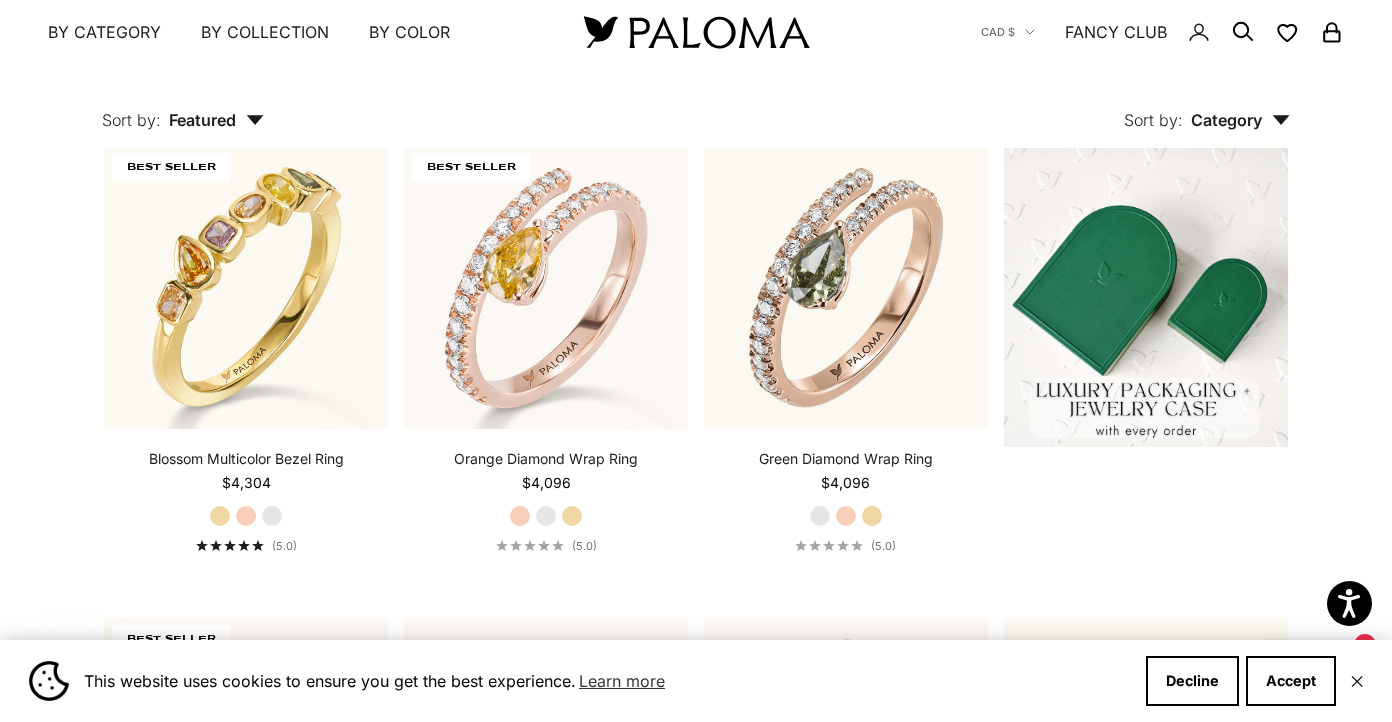 scroll, scrollTop: 0, scrollLeft: 0, axis: both 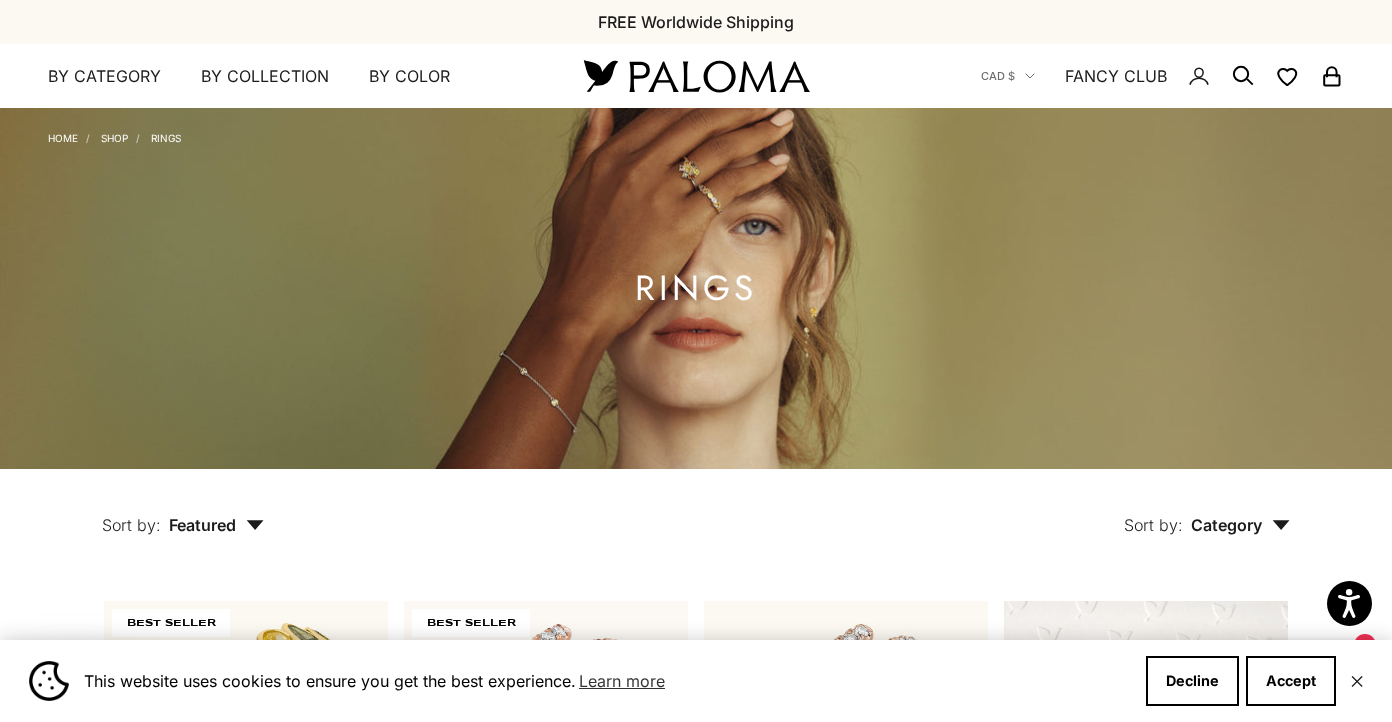 click 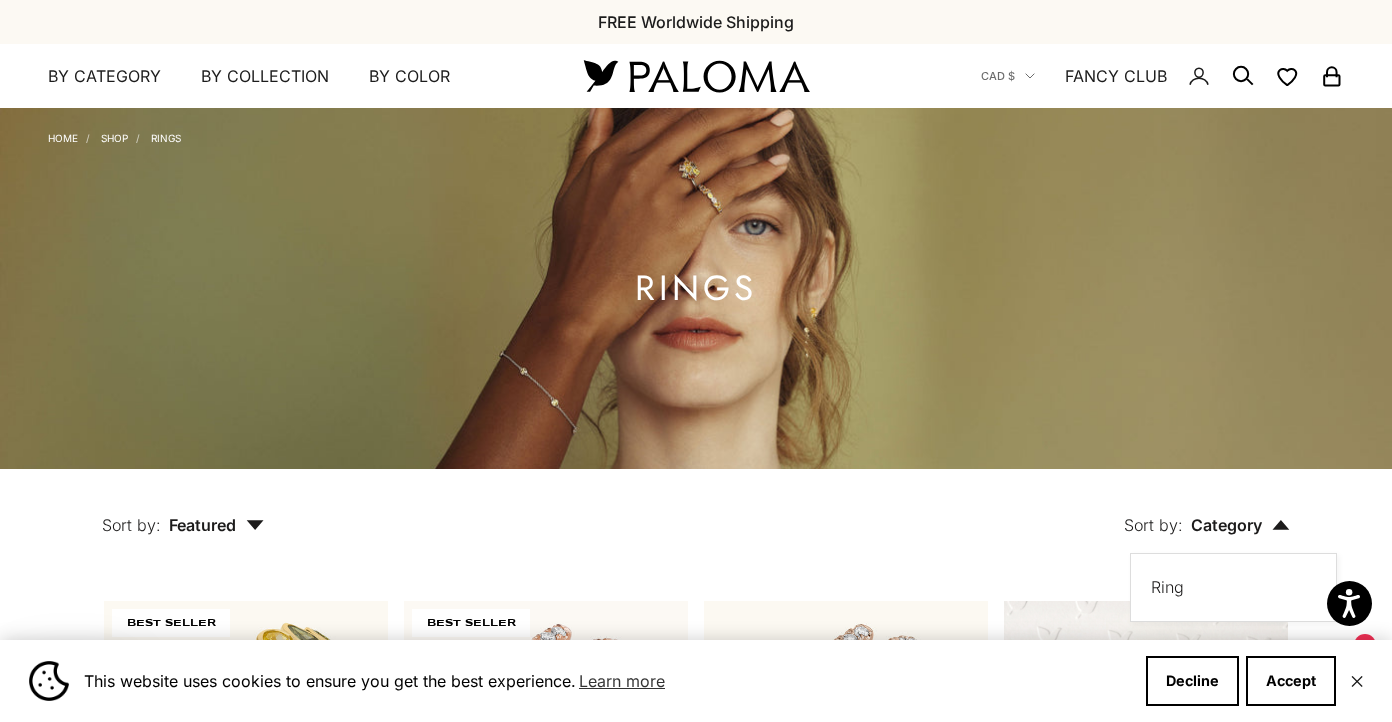 click on "Sort by:
Category
Sort by
Ring" at bounding box center [822, 511] 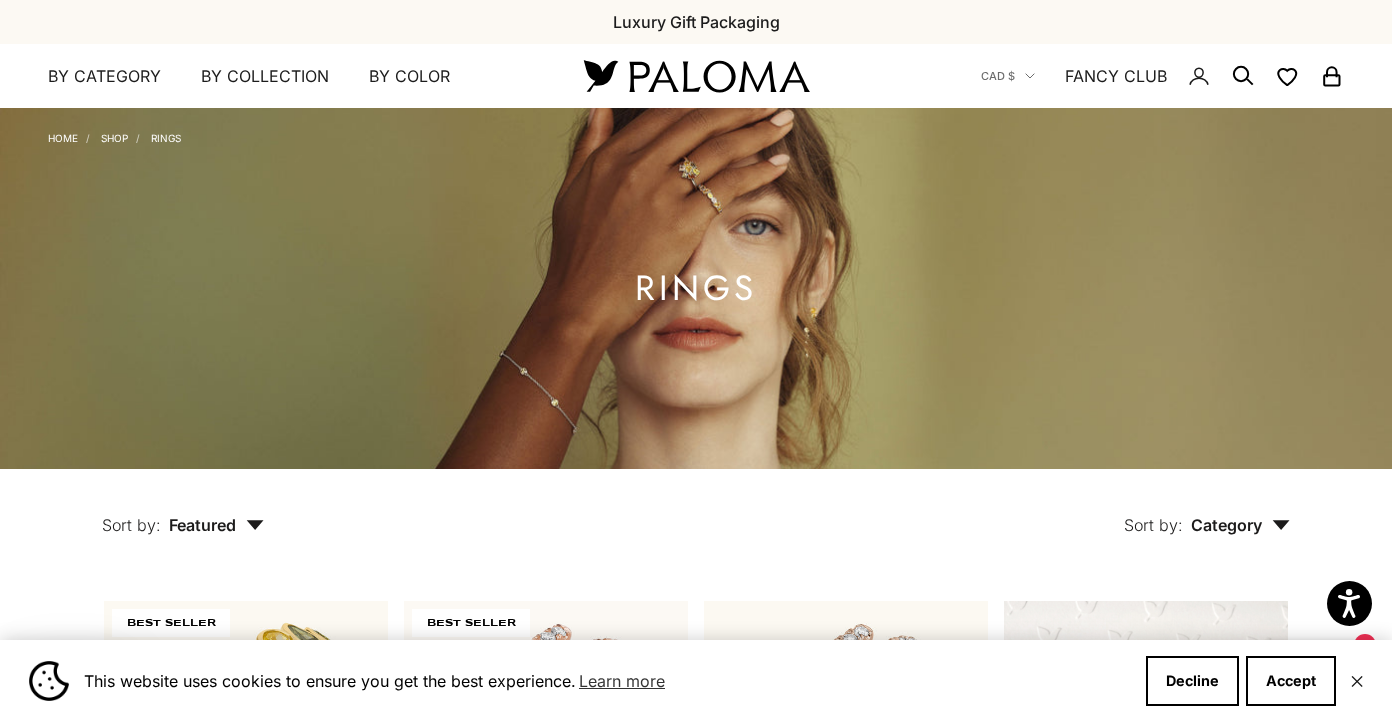 click 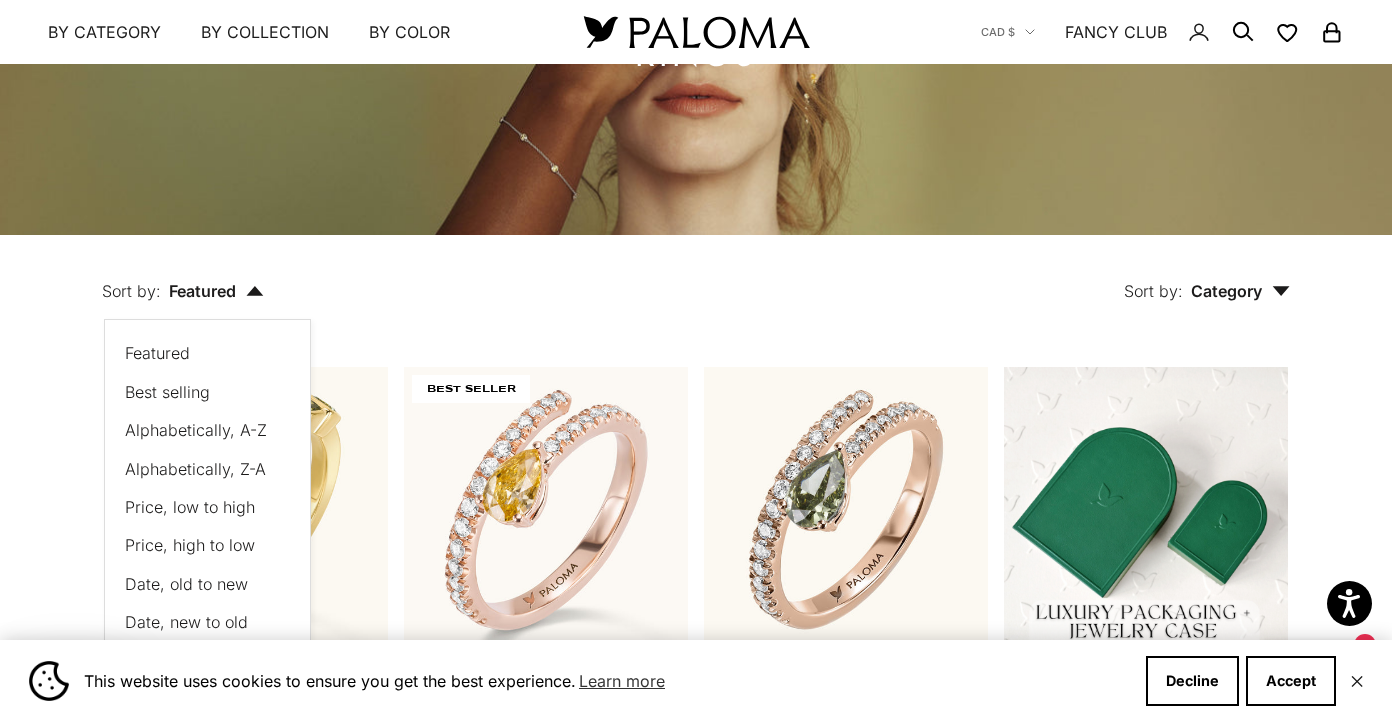 scroll, scrollTop: 246, scrollLeft: 0, axis: vertical 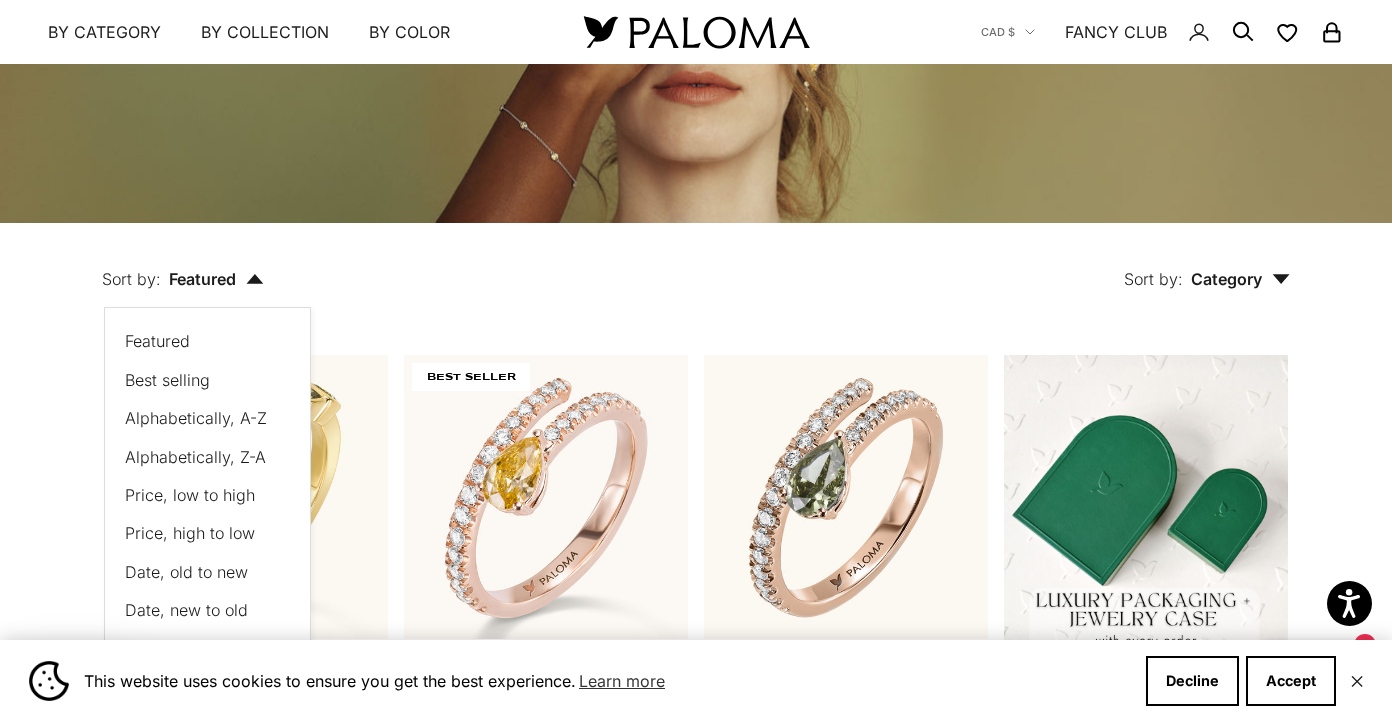 click on "Price, low to high" at bounding box center (190, 495) 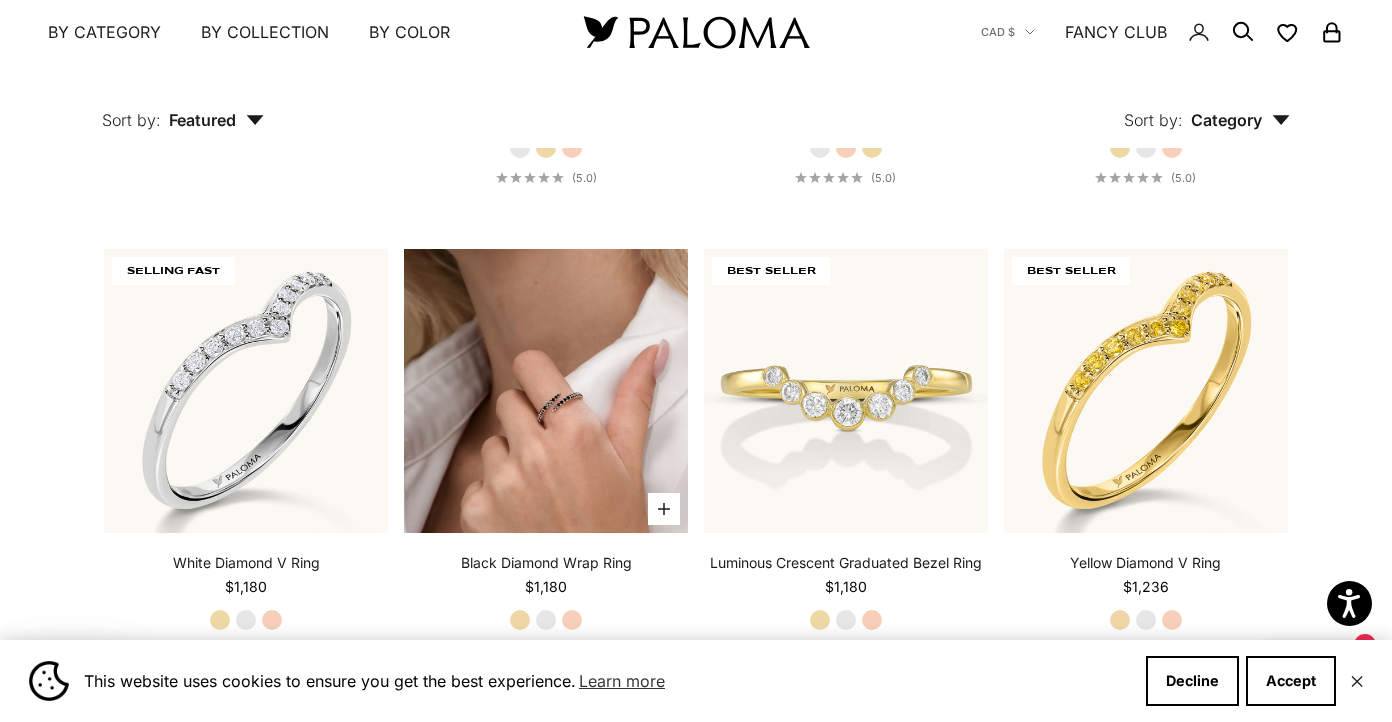 scroll, scrollTop: 1561, scrollLeft: 0, axis: vertical 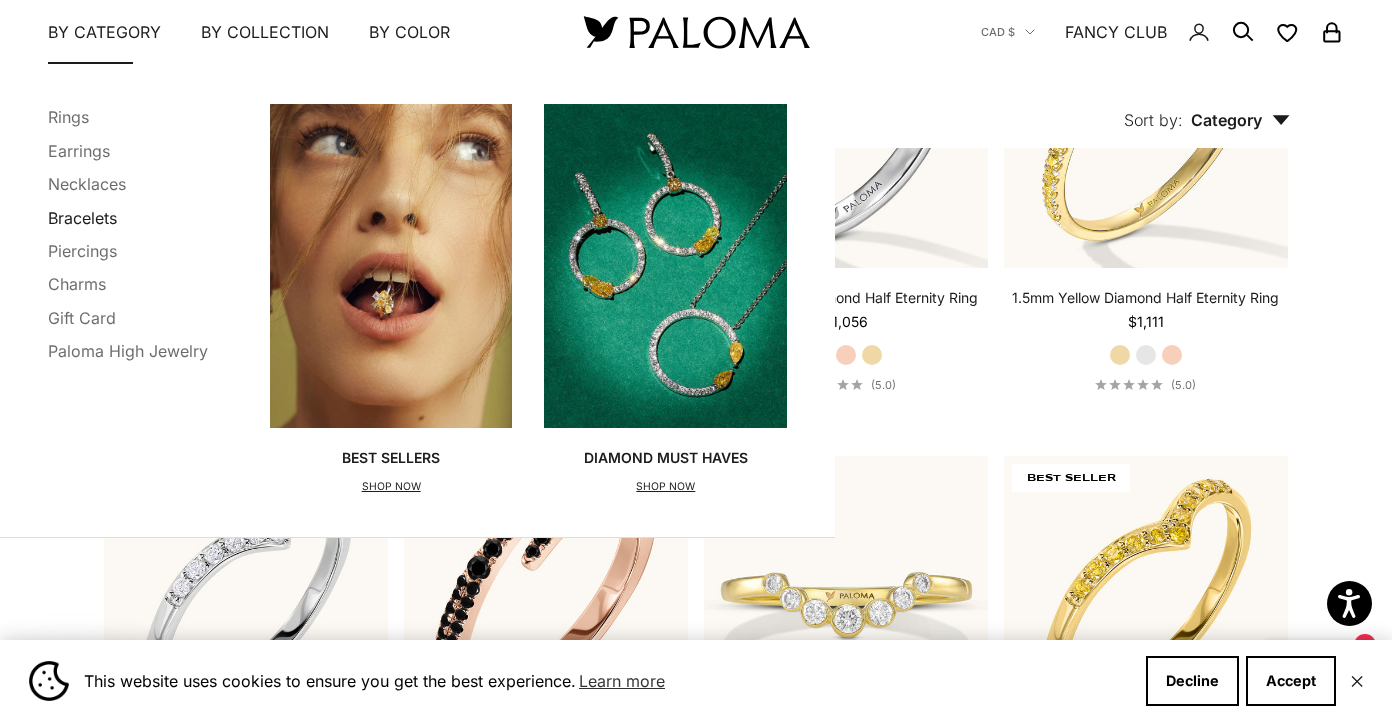 click on "Bracelets" at bounding box center [82, 217] 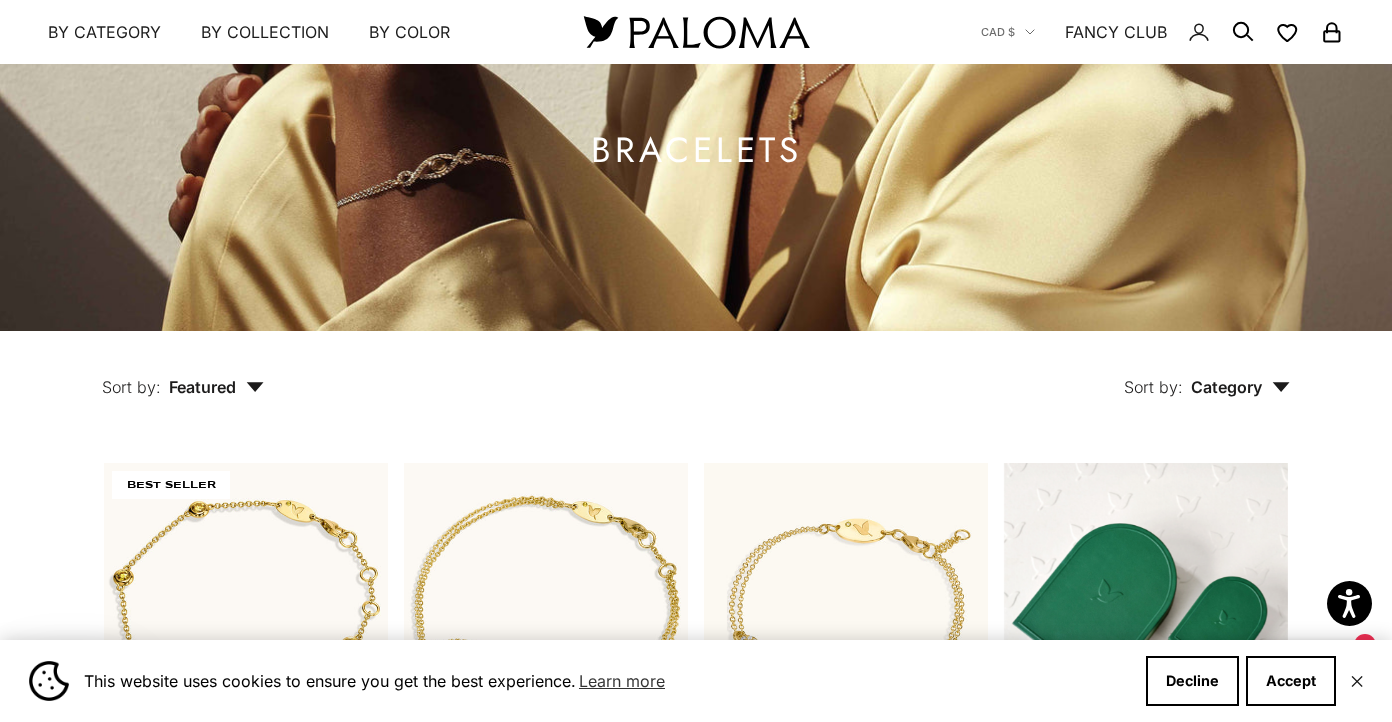 scroll, scrollTop: 229, scrollLeft: 0, axis: vertical 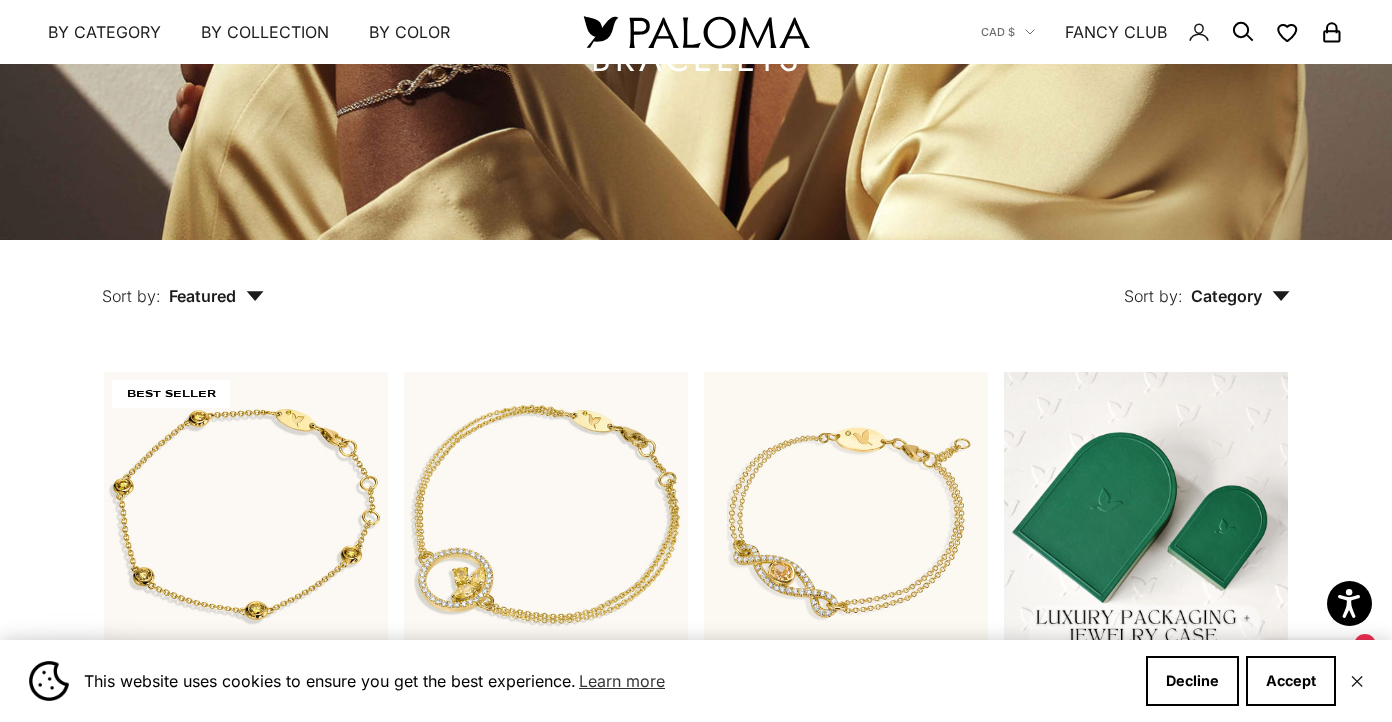 click on "Featured" at bounding box center [216, 296] 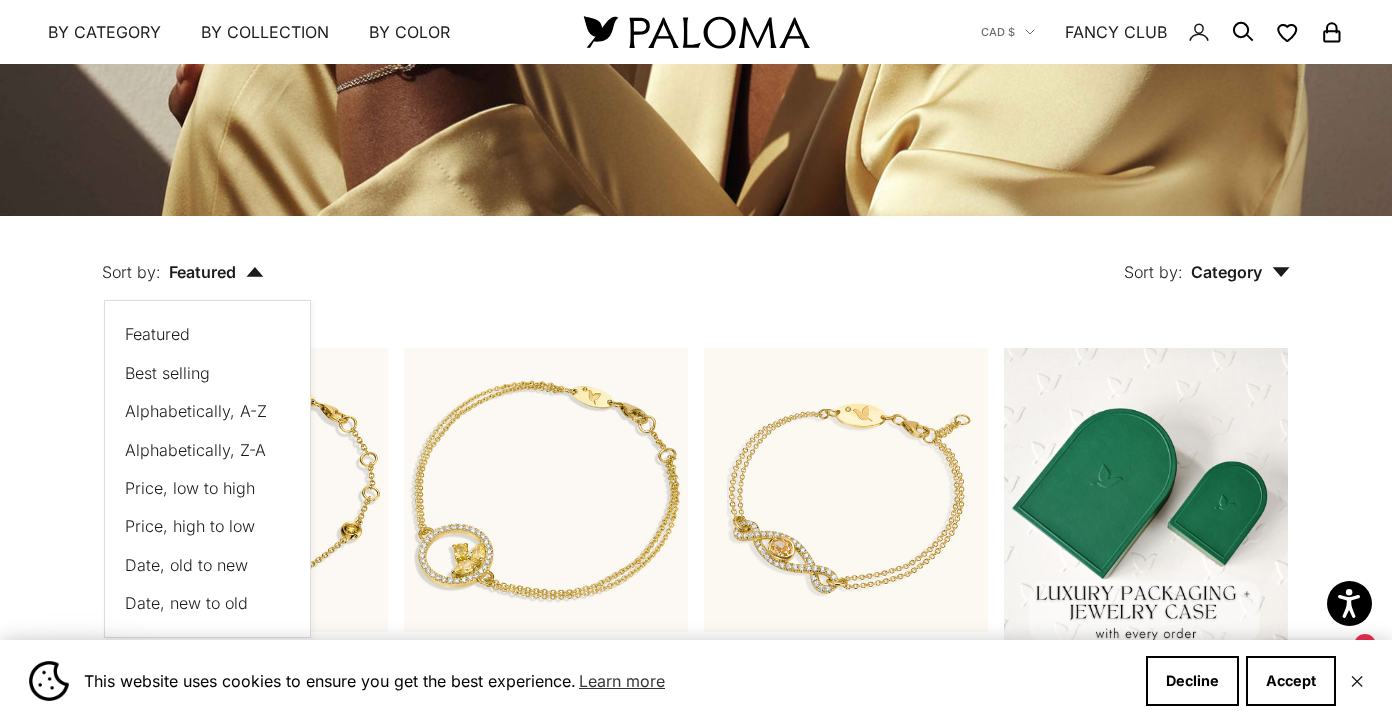 scroll, scrollTop: 258, scrollLeft: 0, axis: vertical 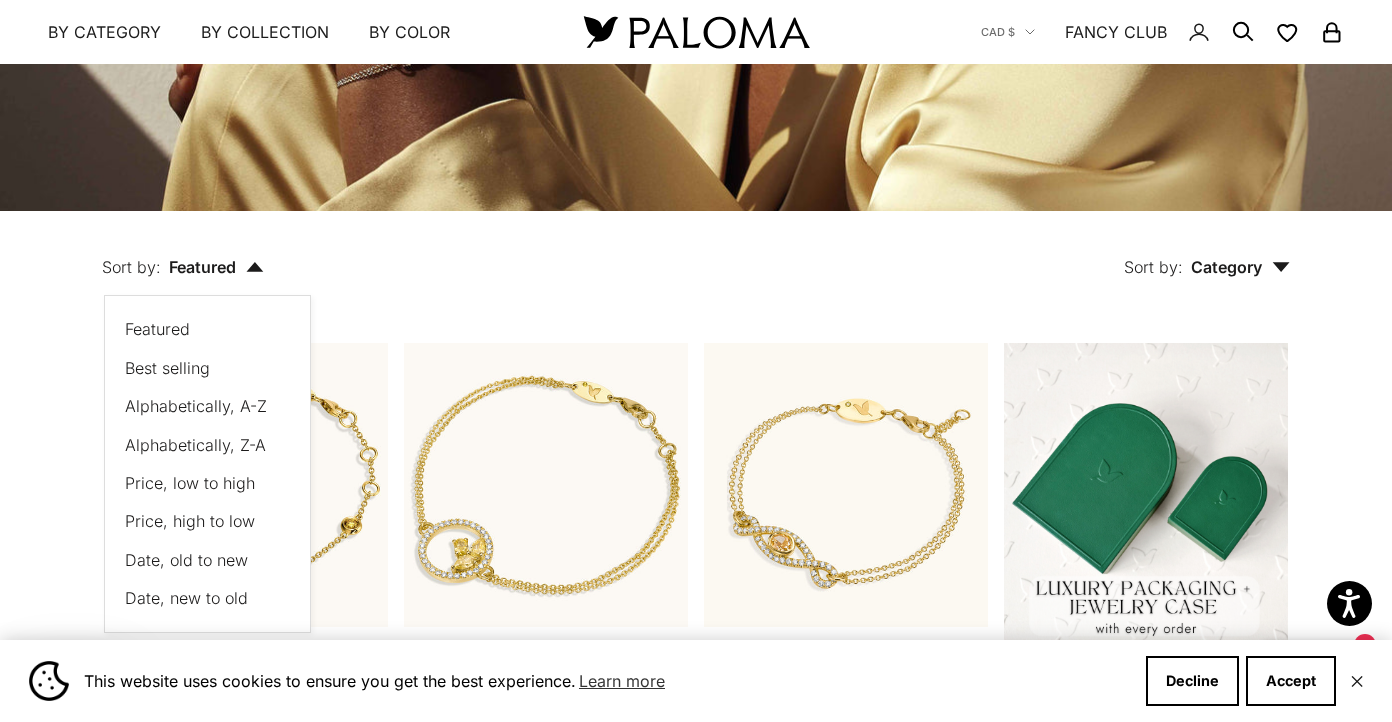 click on "Price, low to high" at bounding box center [190, 483] 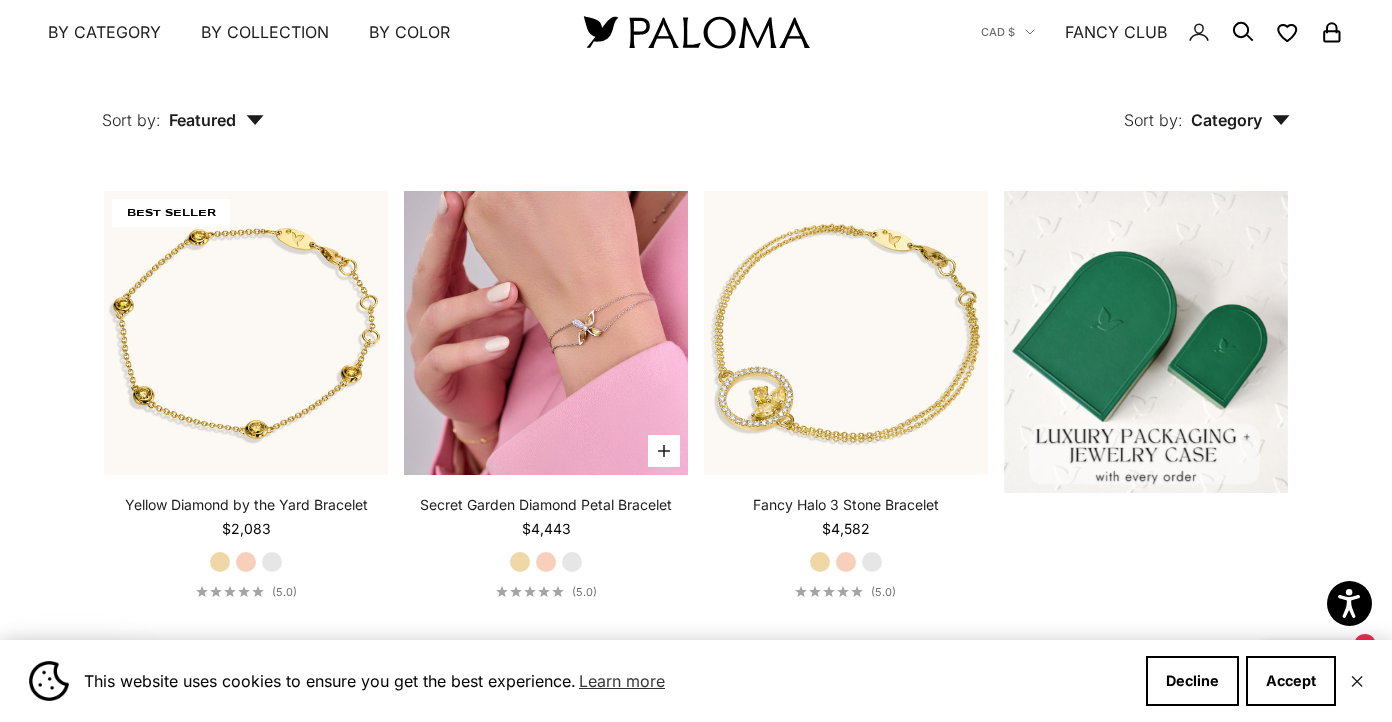 scroll, scrollTop: 433, scrollLeft: 0, axis: vertical 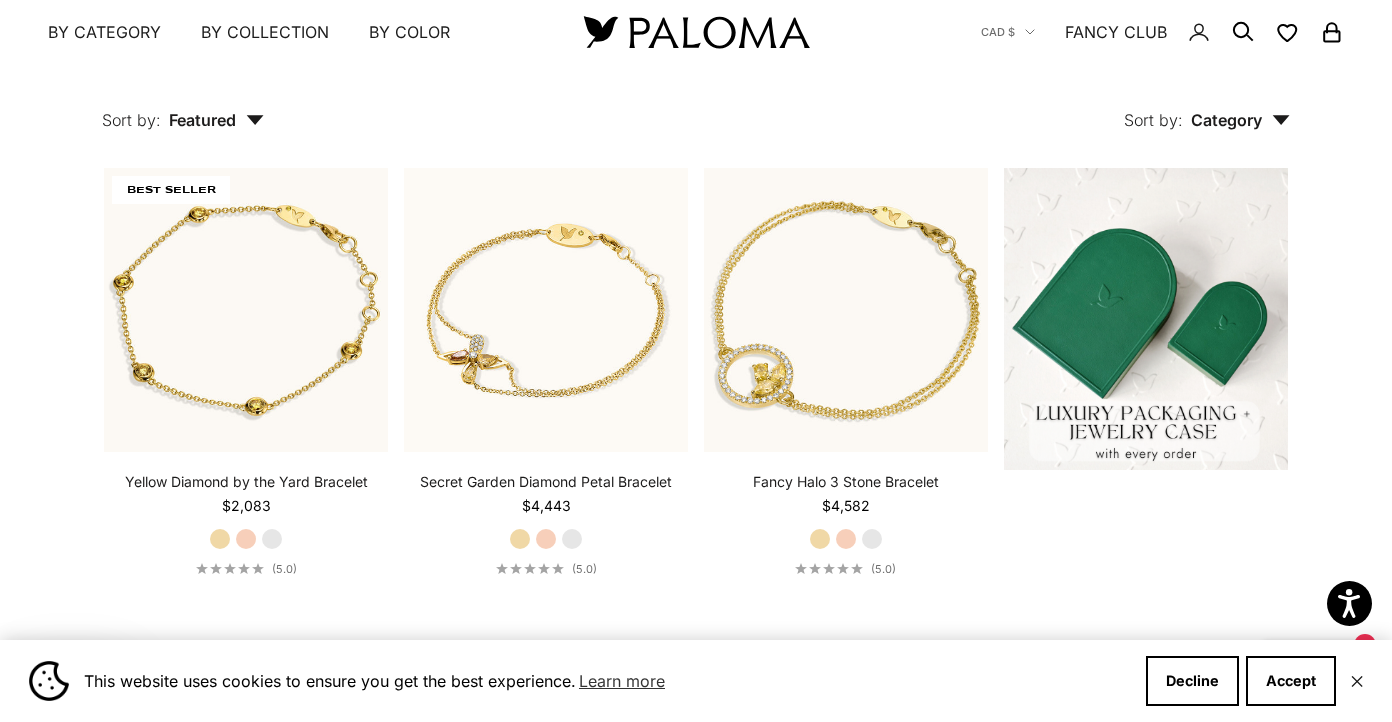 click on "Featured" at bounding box center [216, 120] 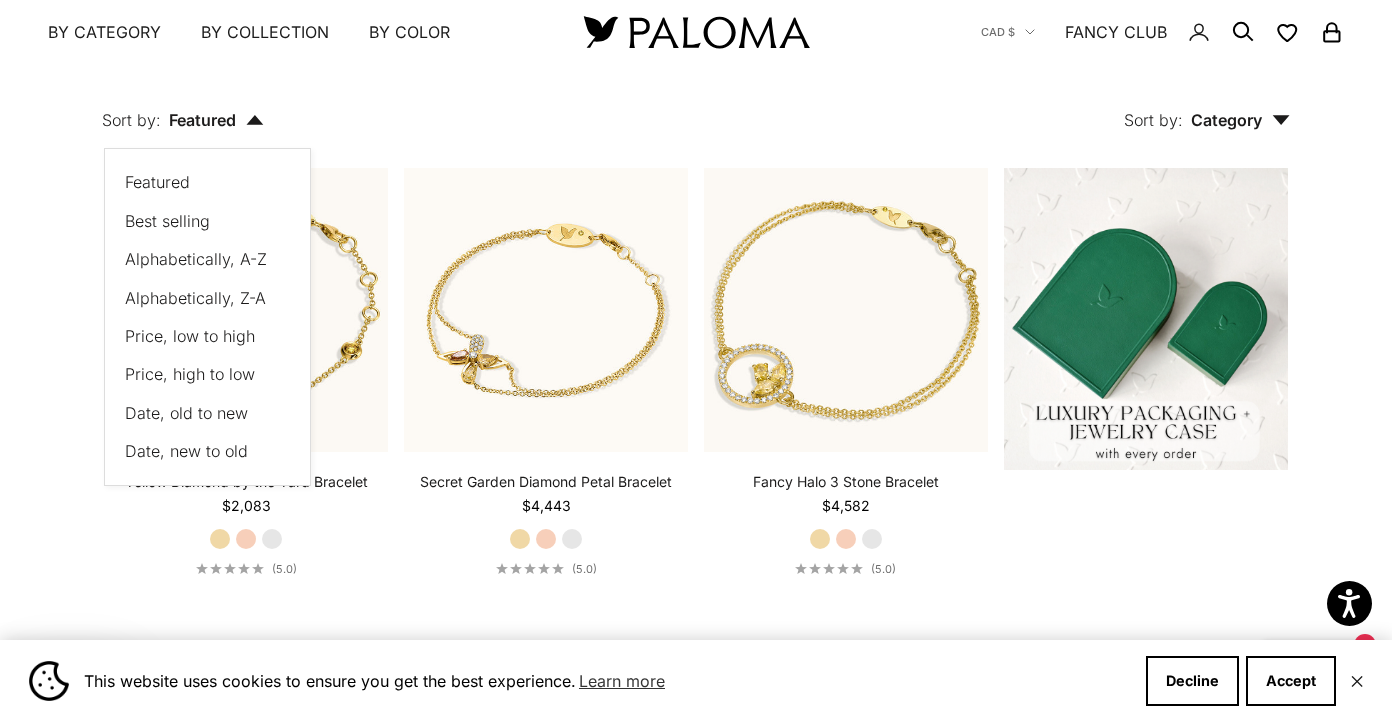 click on "Price, low to high" at bounding box center [190, 336] 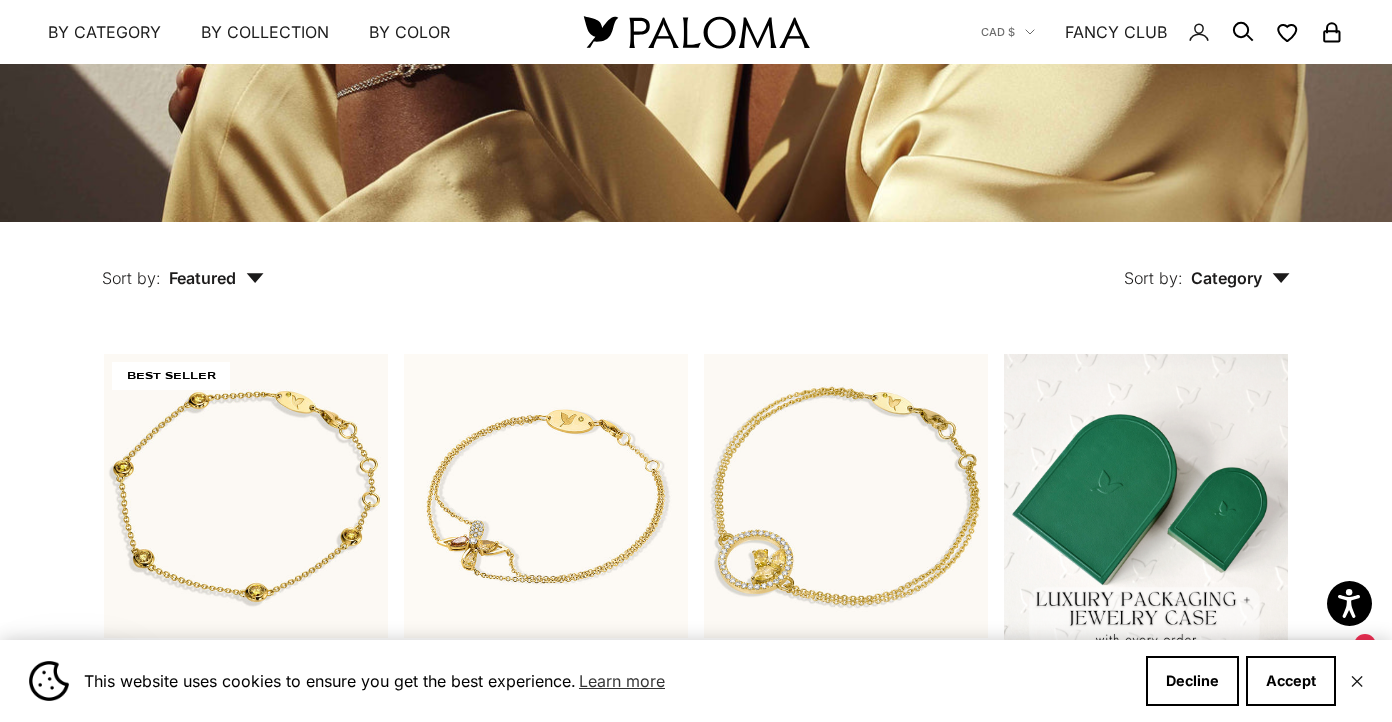 scroll, scrollTop: 245, scrollLeft: 0, axis: vertical 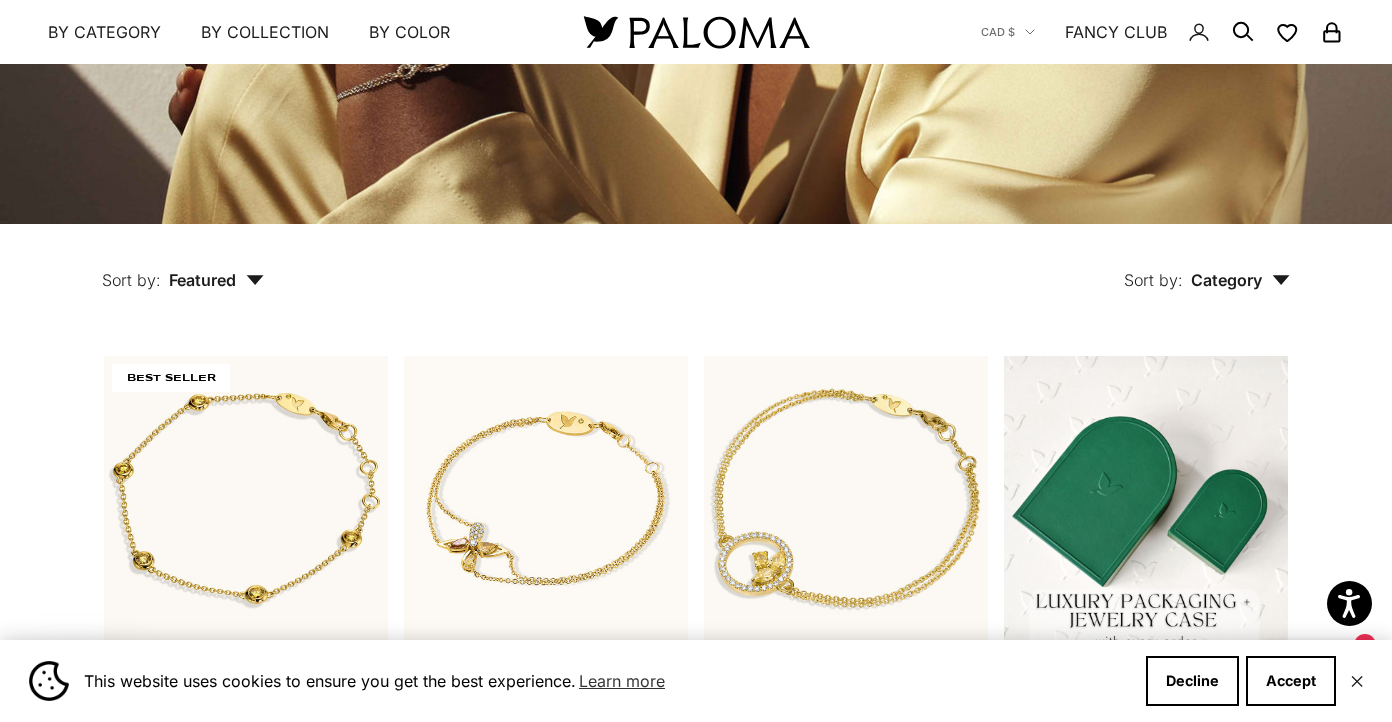 click on "Sort by:
Category" at bounding box center [1207, 266] 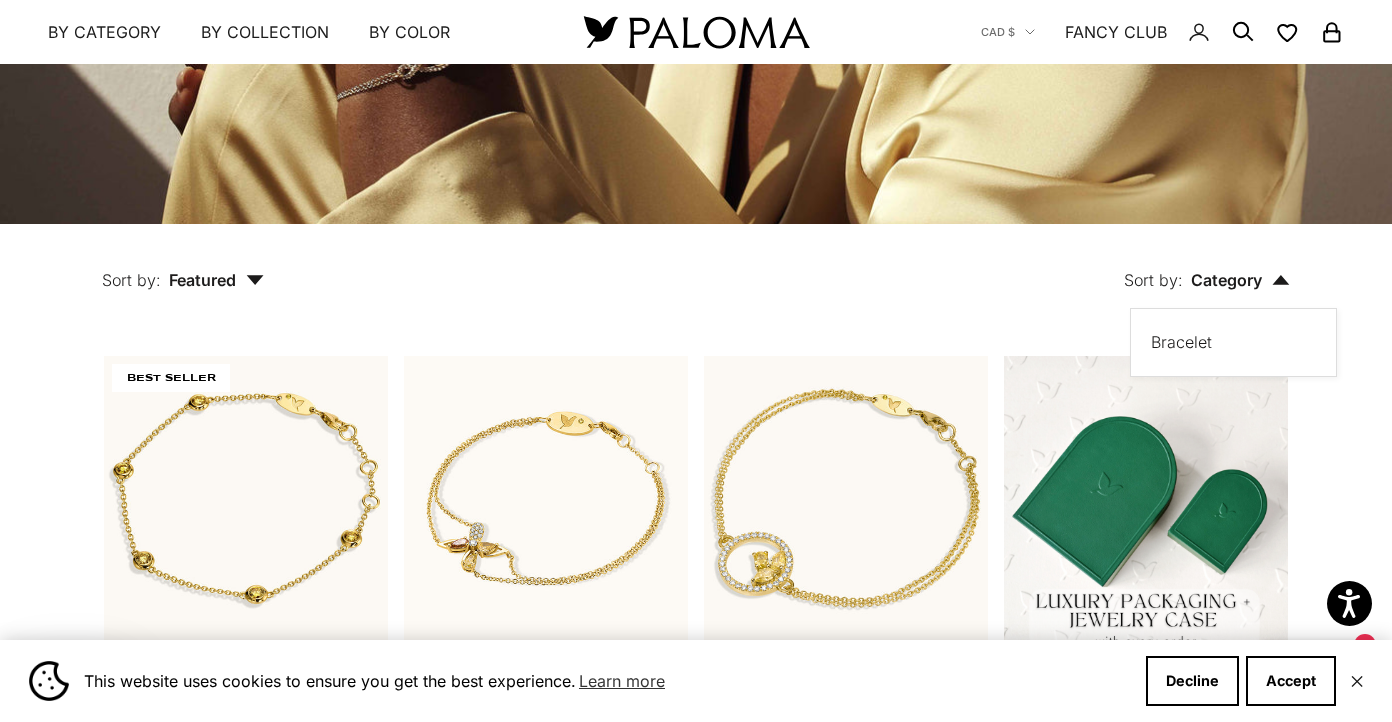 click on "Sort by:
Category
Sort by
Bracelet" at bounding box center (822, 266) 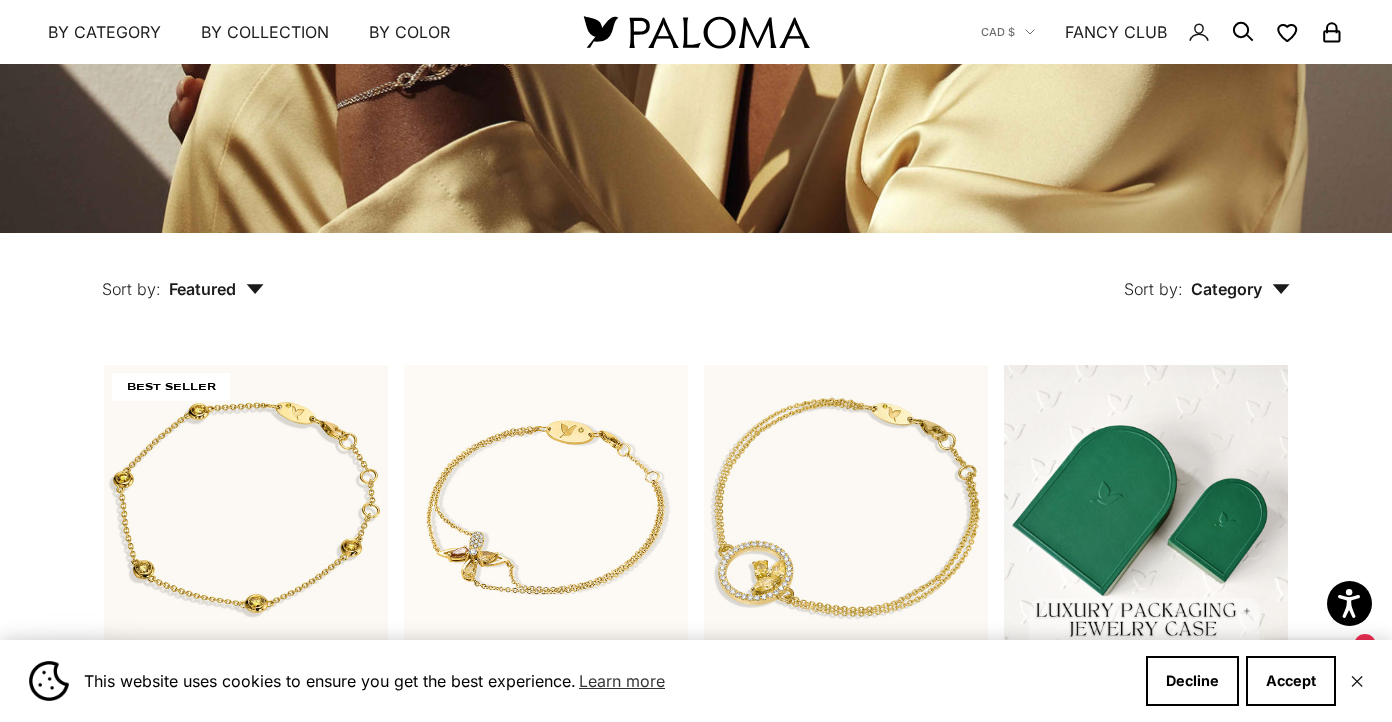 scroll, scrollTop: 98, scrollLeft: 0, axis: vertical 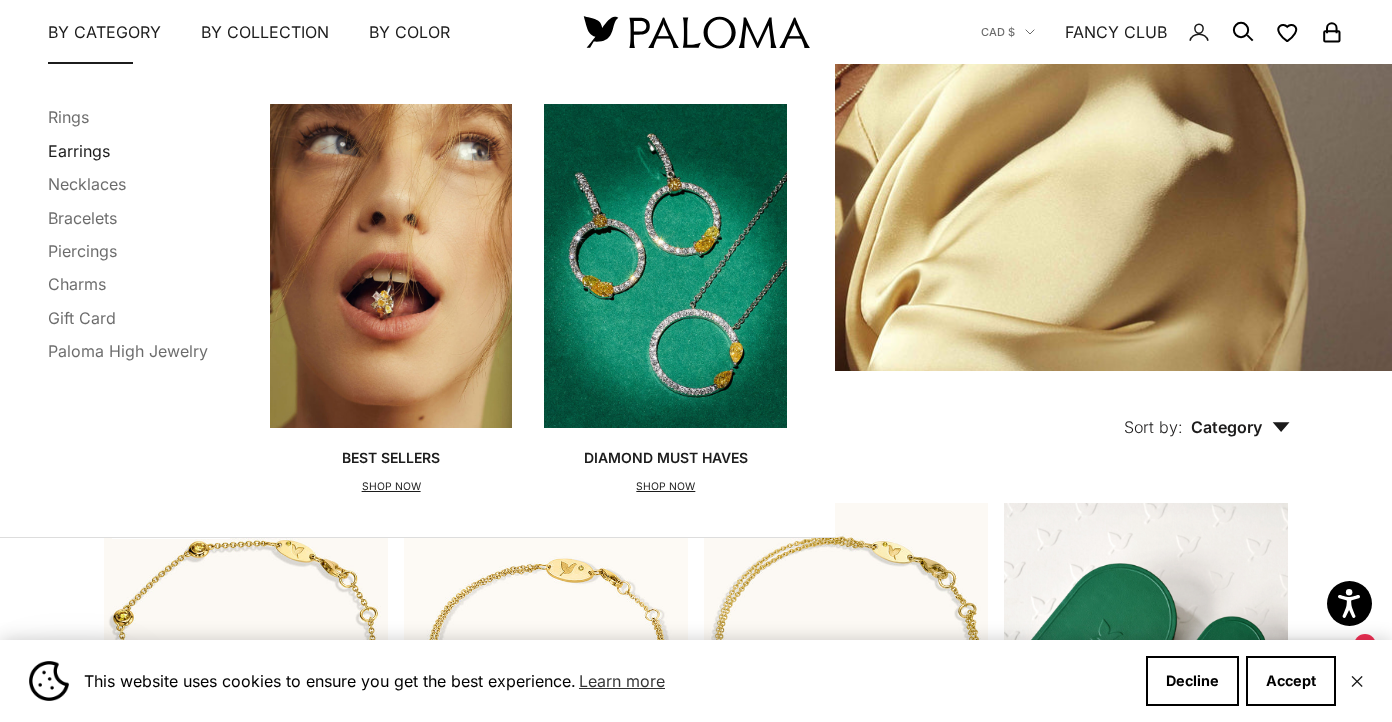 click on "Earrings" at bounding box center [79, 150] 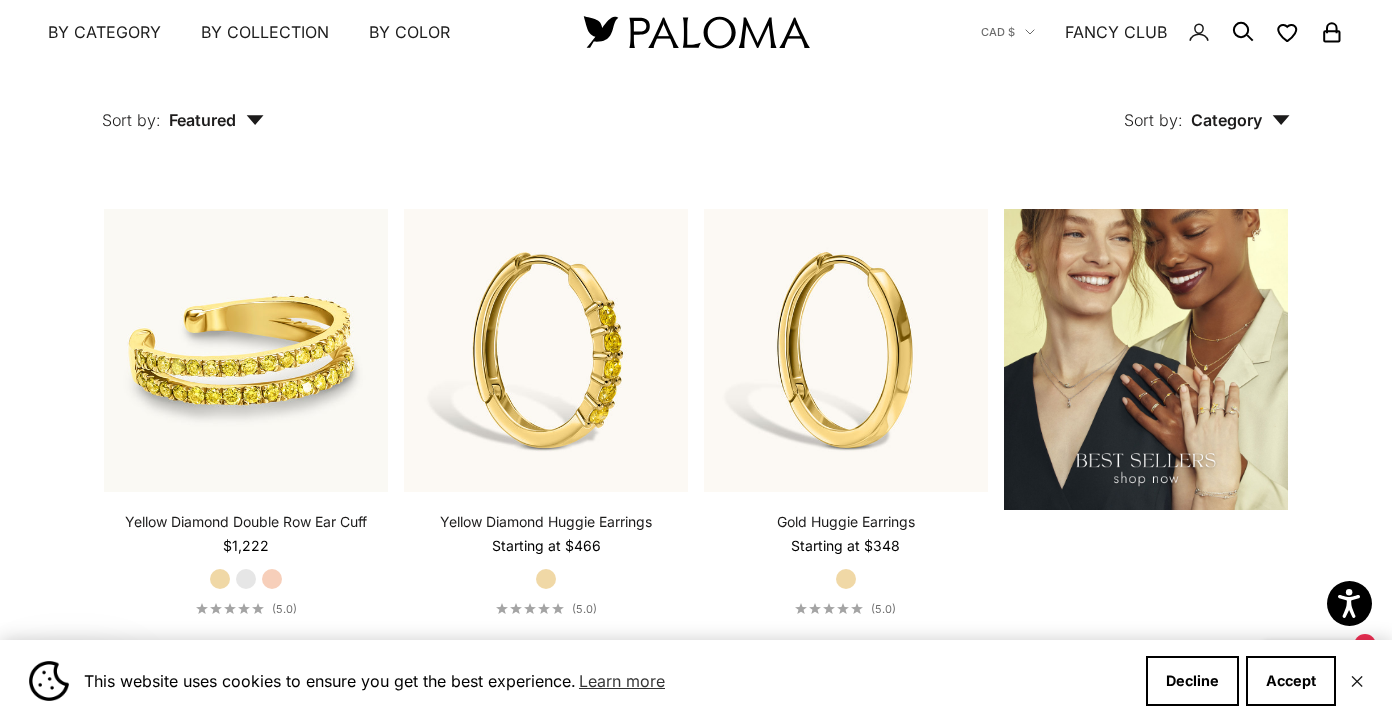 scroll, scrollTop: 2303, scrollLeft: 0, axis: vertical 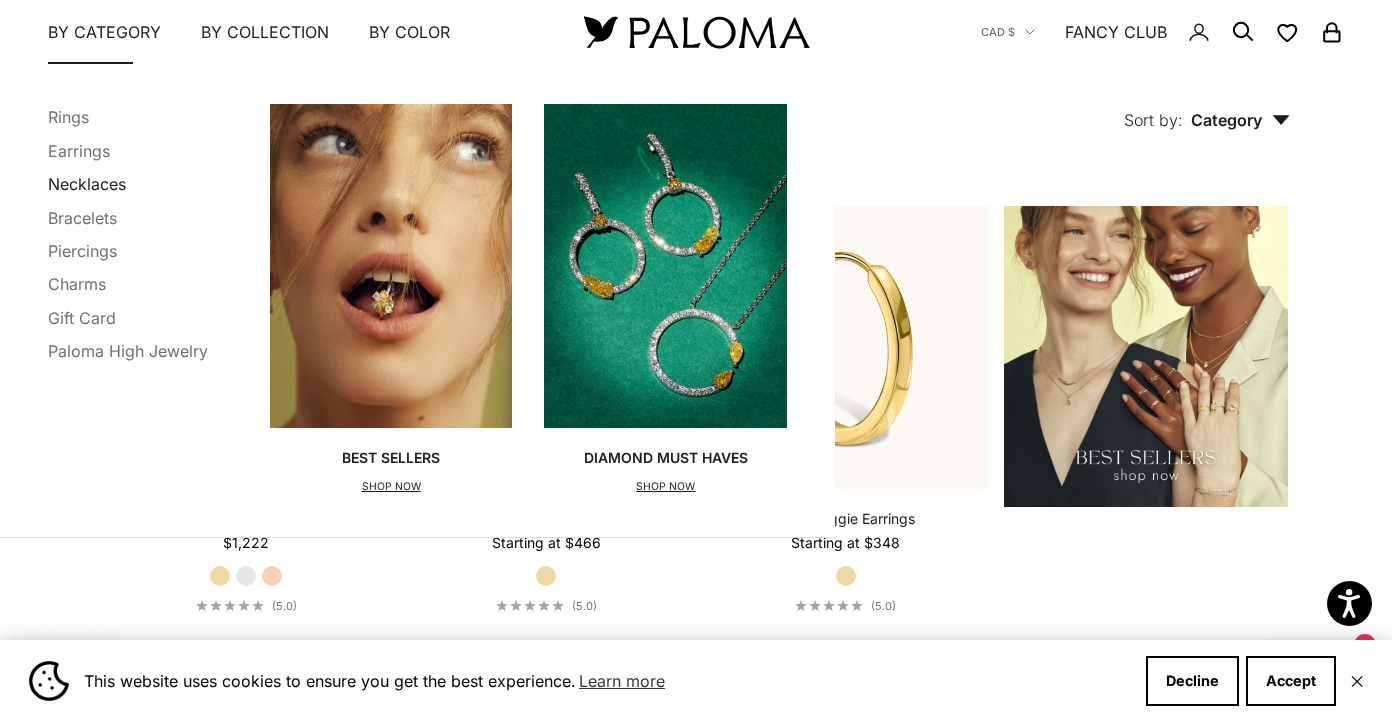 click on "Necklaces" at bounding box center [87, 184] 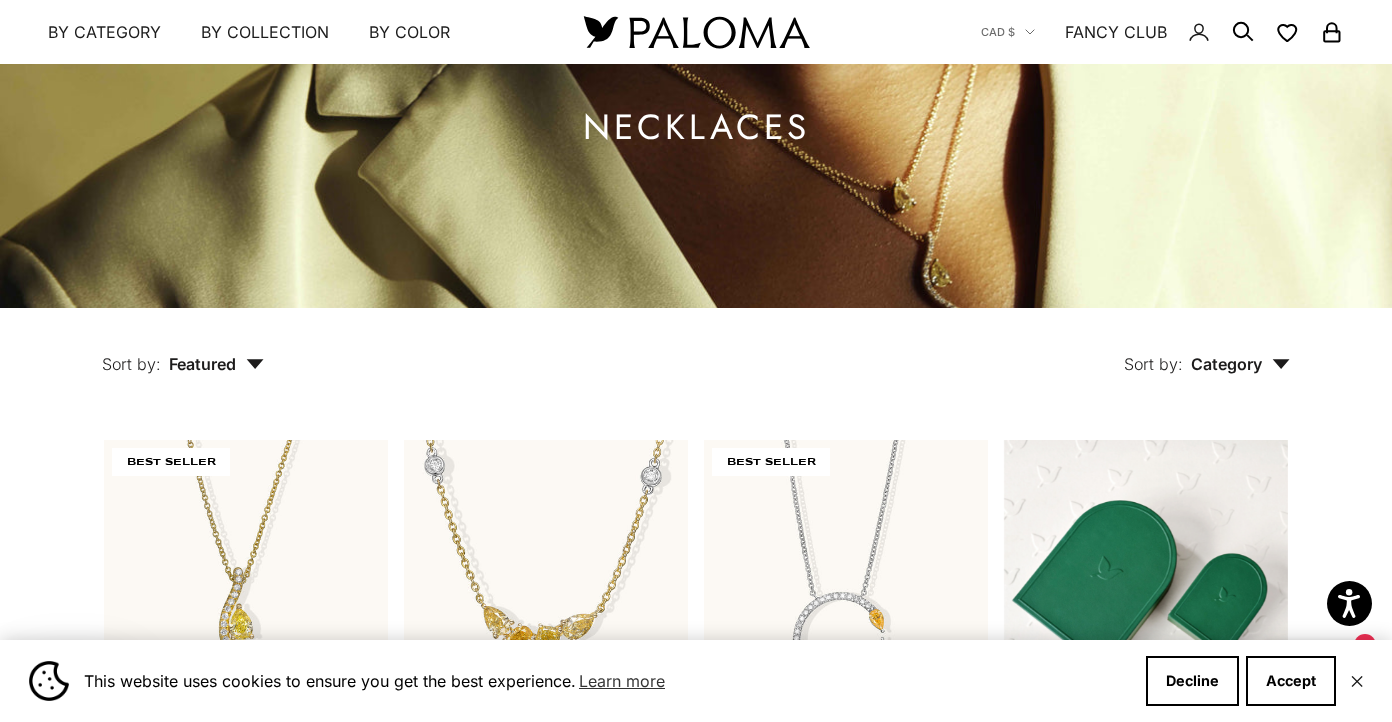 scroll, scrollTop: 162, scrollLeft: 0, axis: vertical 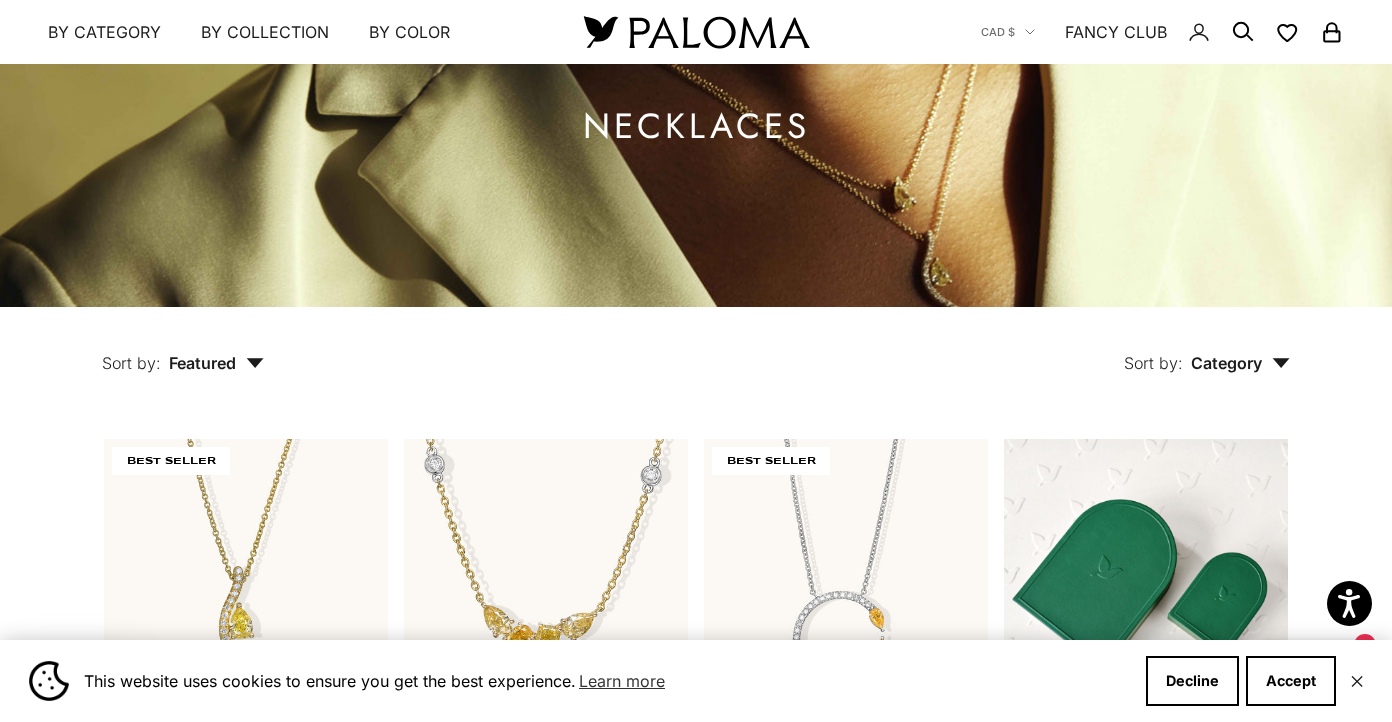 click on "This website uses cookies to ensure you get the best experience.  Learn more Decline Accept ✕" at bounding box center [696, 681] 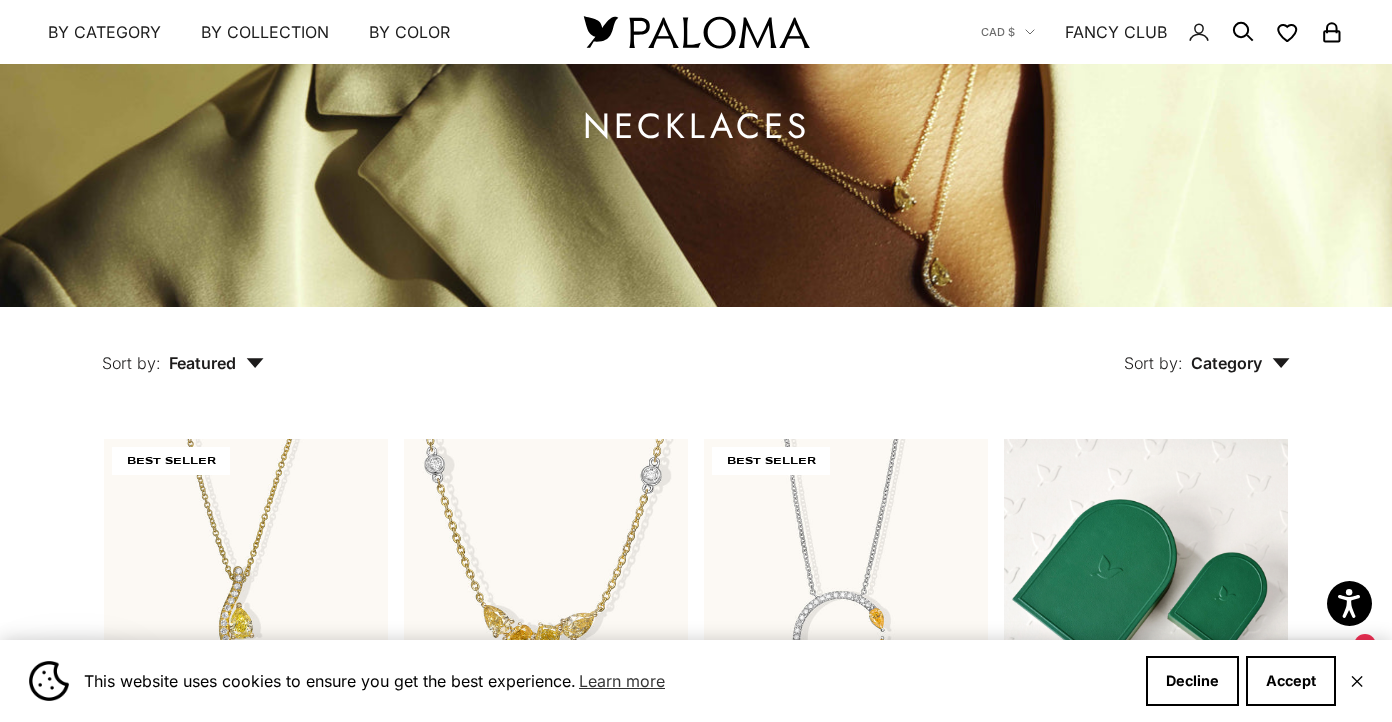 click on "✕" at bounding box center (1357, 681) 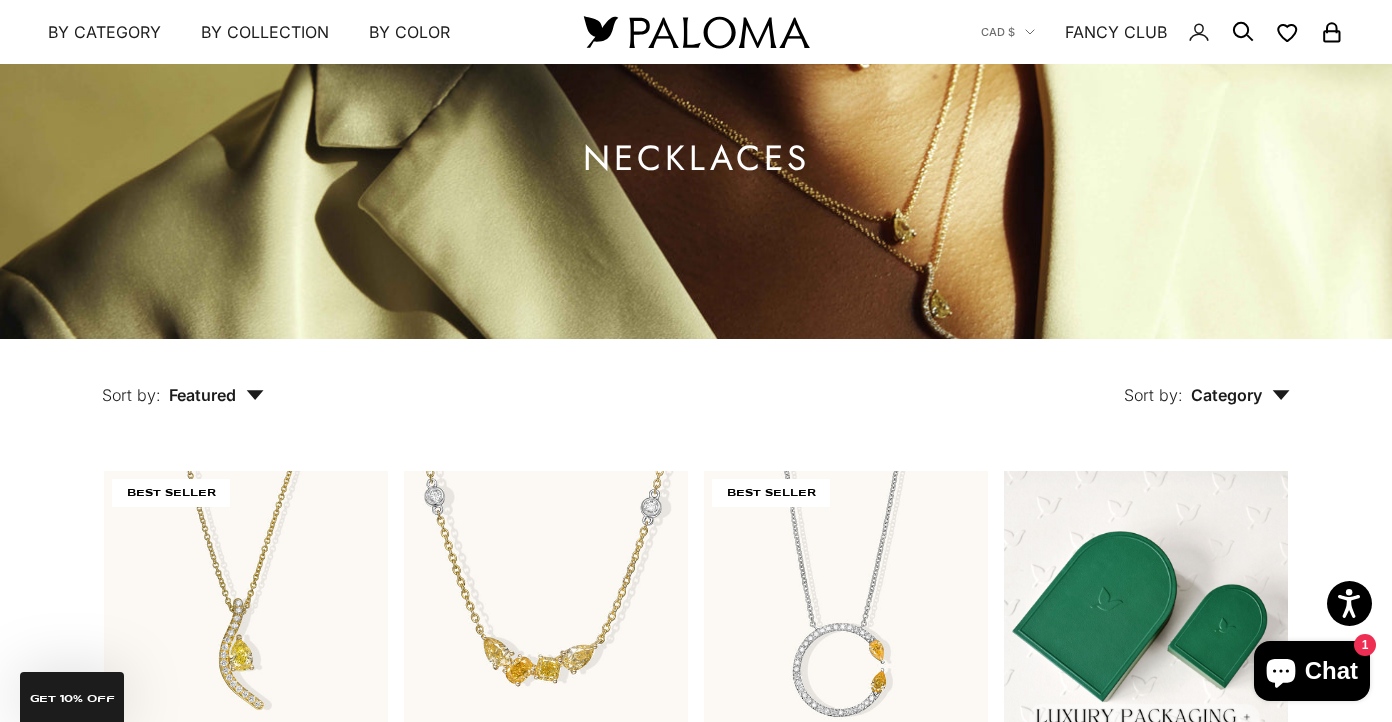 scroll, scrollTop: 0, scrollLeft: 0, axis: both 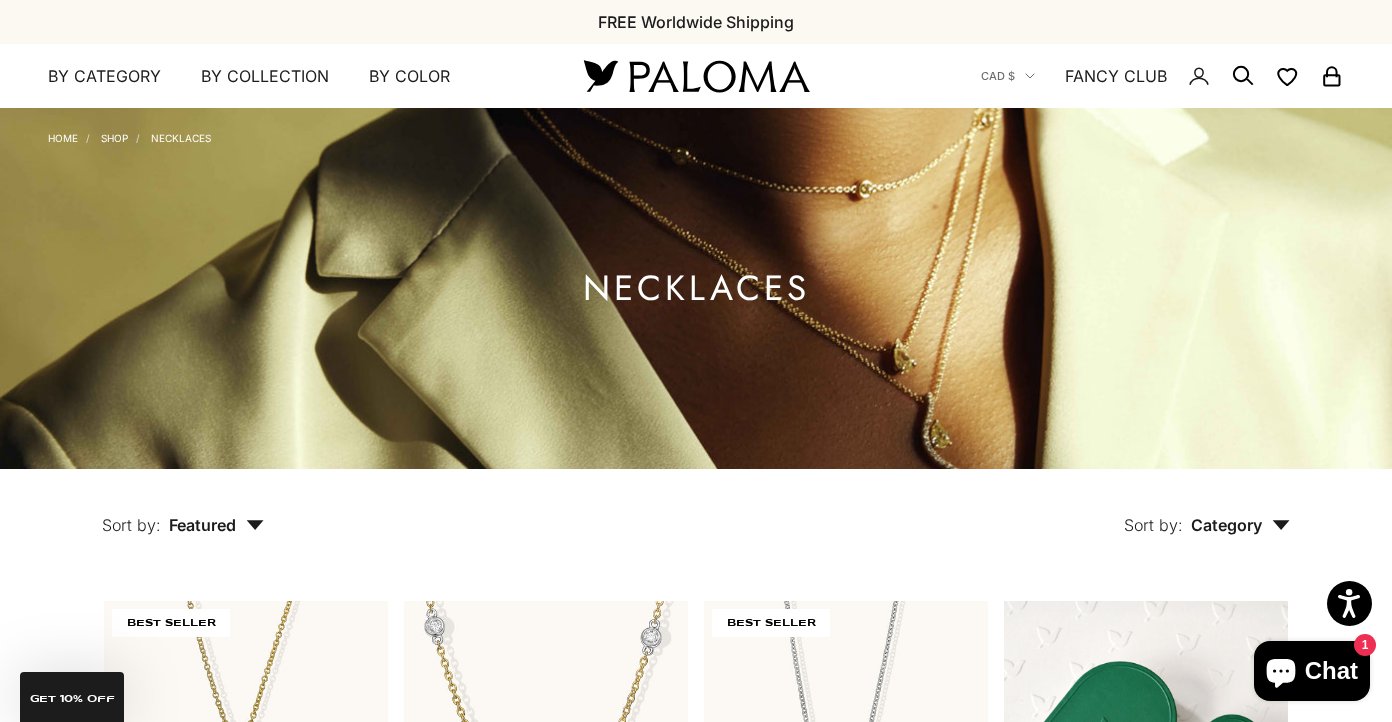 click on "Featured" at bounding box center (216, 525) 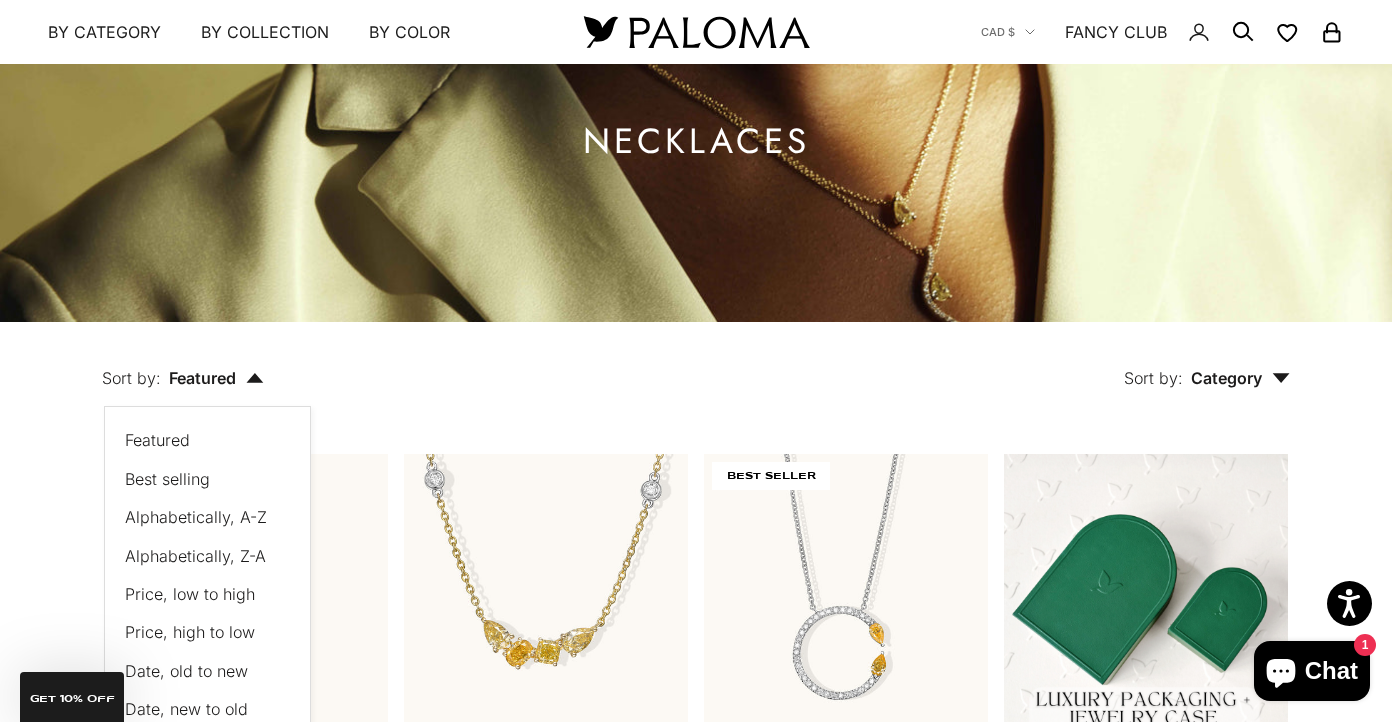 scroll, scrollTop: 153, scrollLeft: 0, axis: vertical 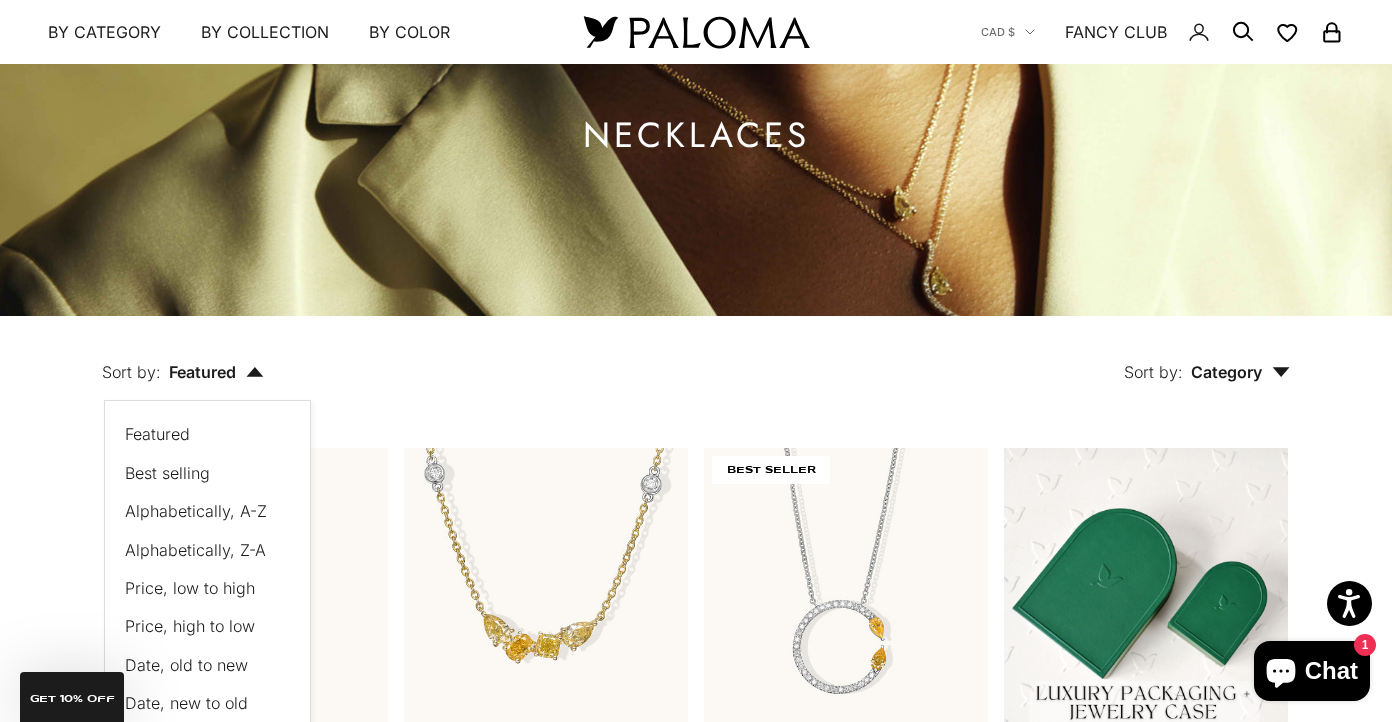 click on "Price, low to high" at bounding box center [190, 588] 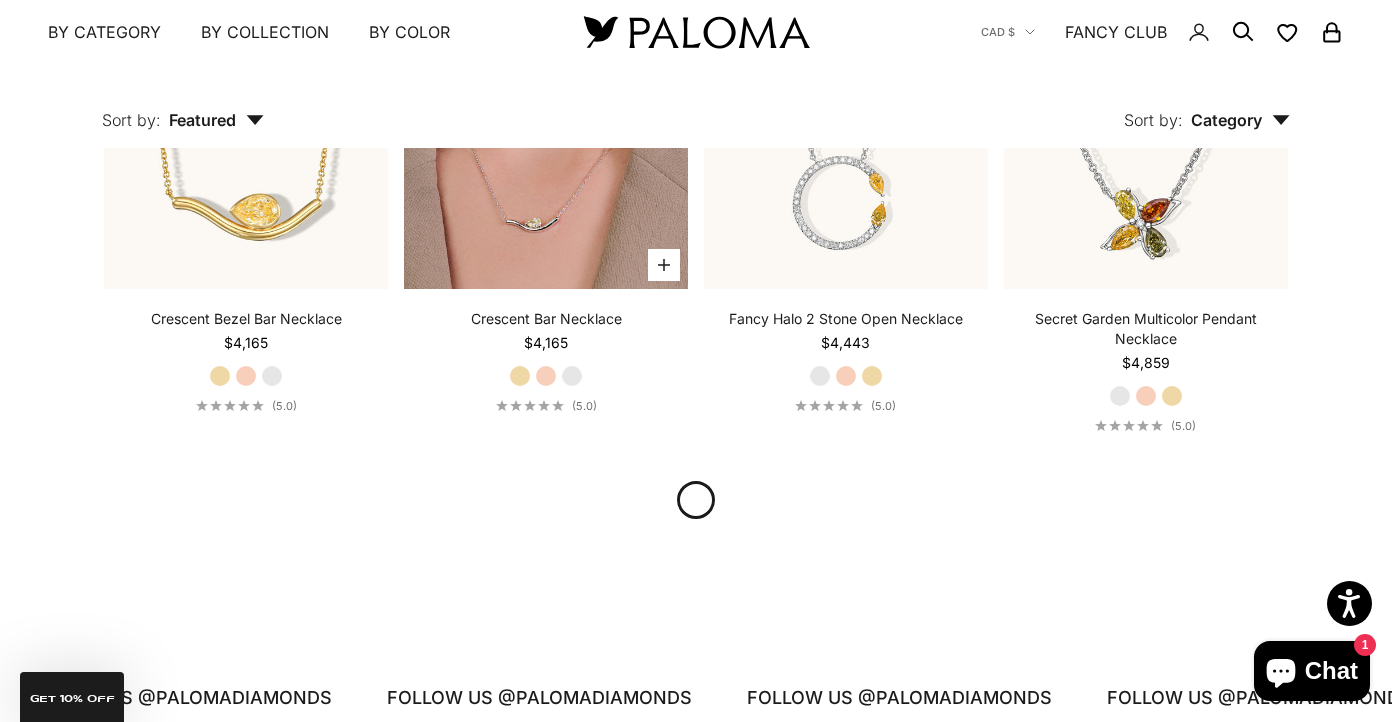 scroll, scrollTop: 1864, scrollLeft: 0, axis: vertical 